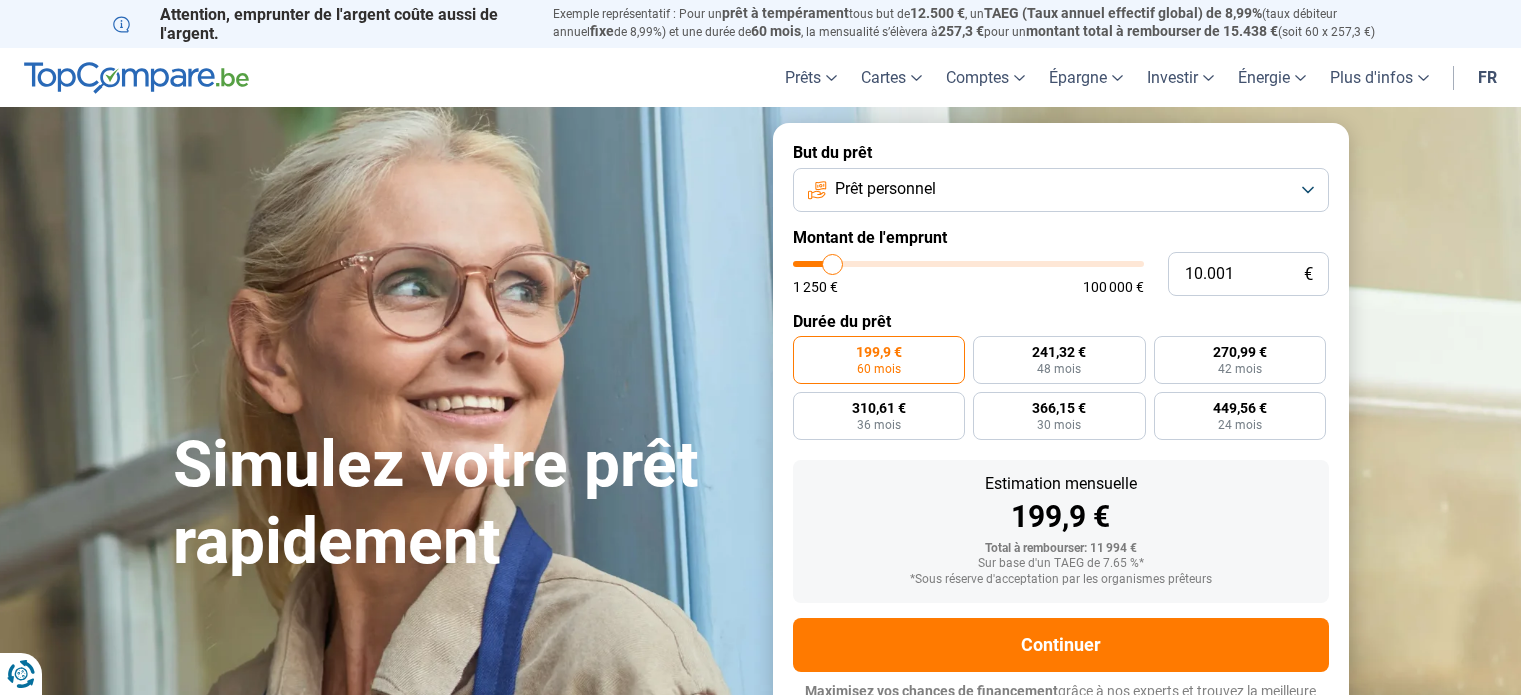scroll, scrollTop: 0, scrollLeft: 0, axis: both 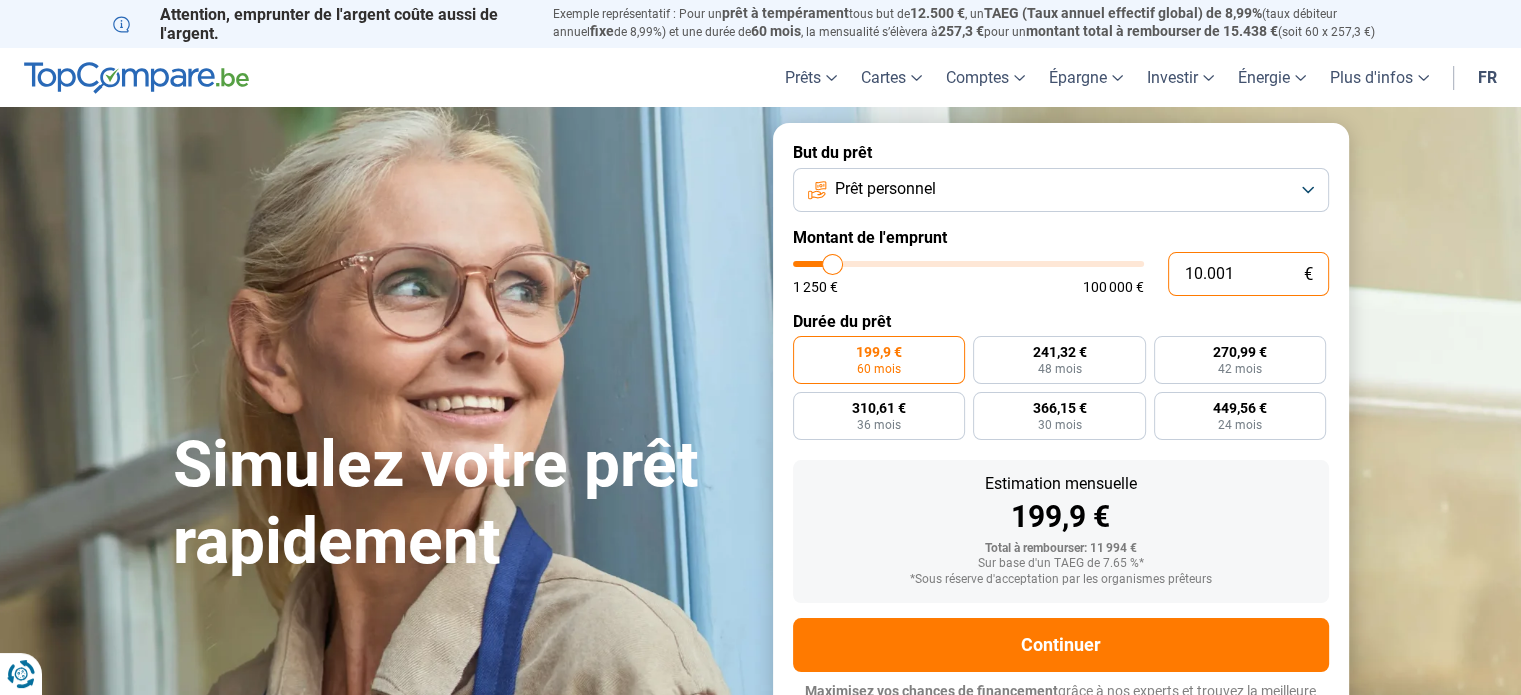 click on "10.001" at bounding box center (1248, 274) 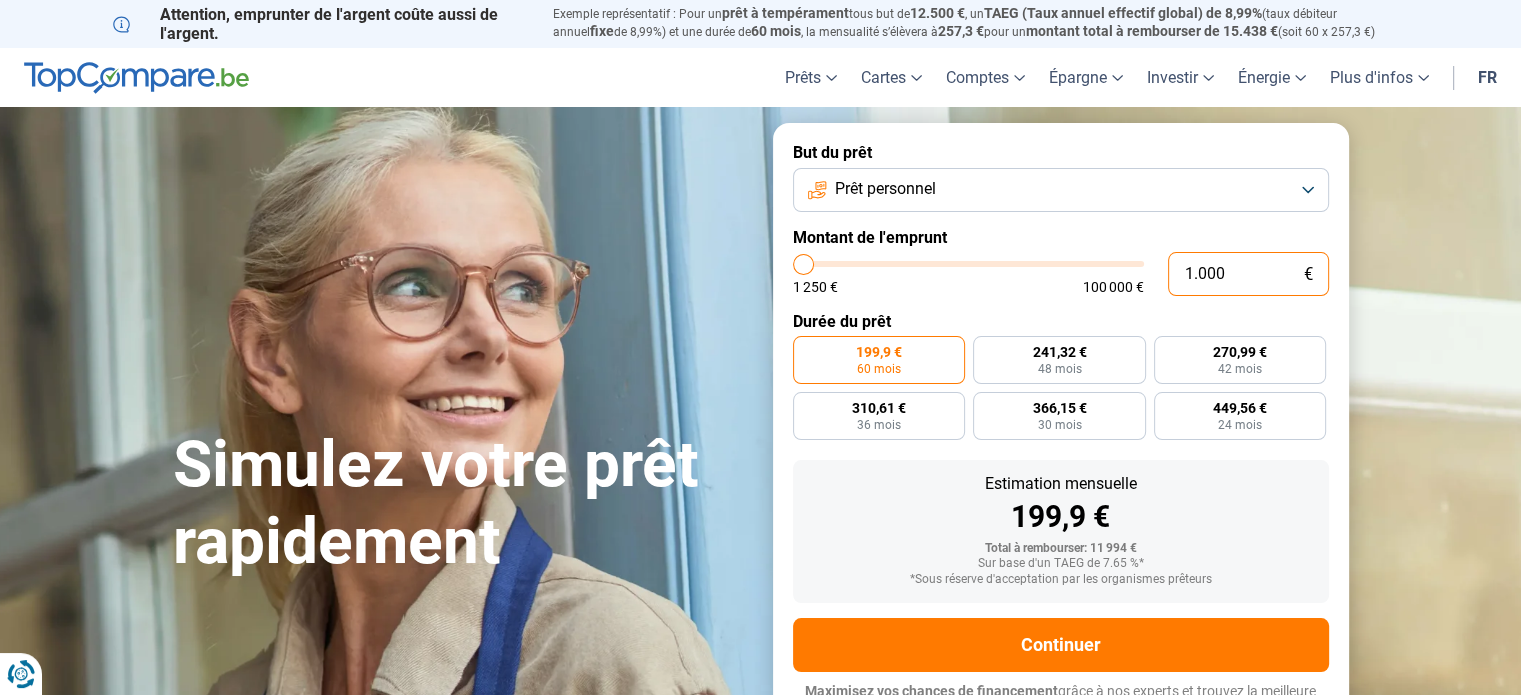 type on "100" 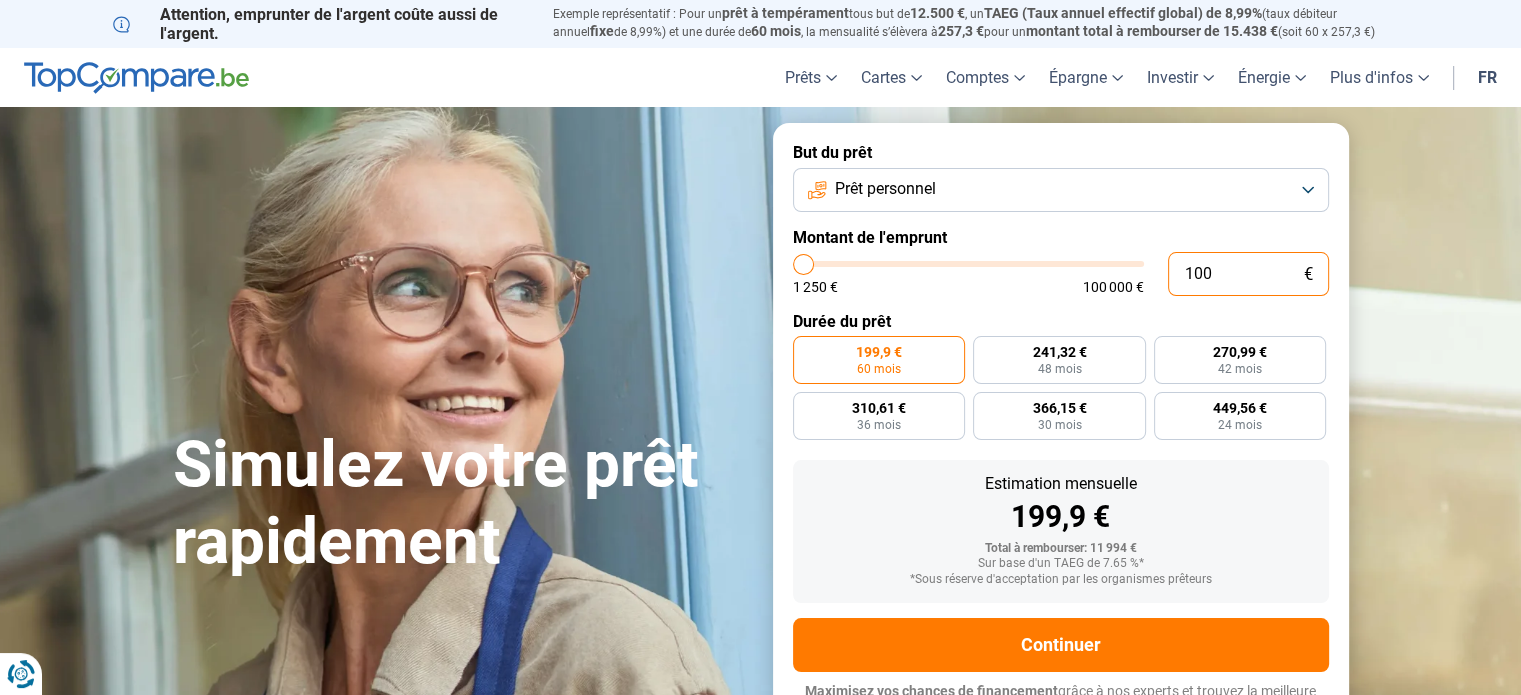 type on "10" 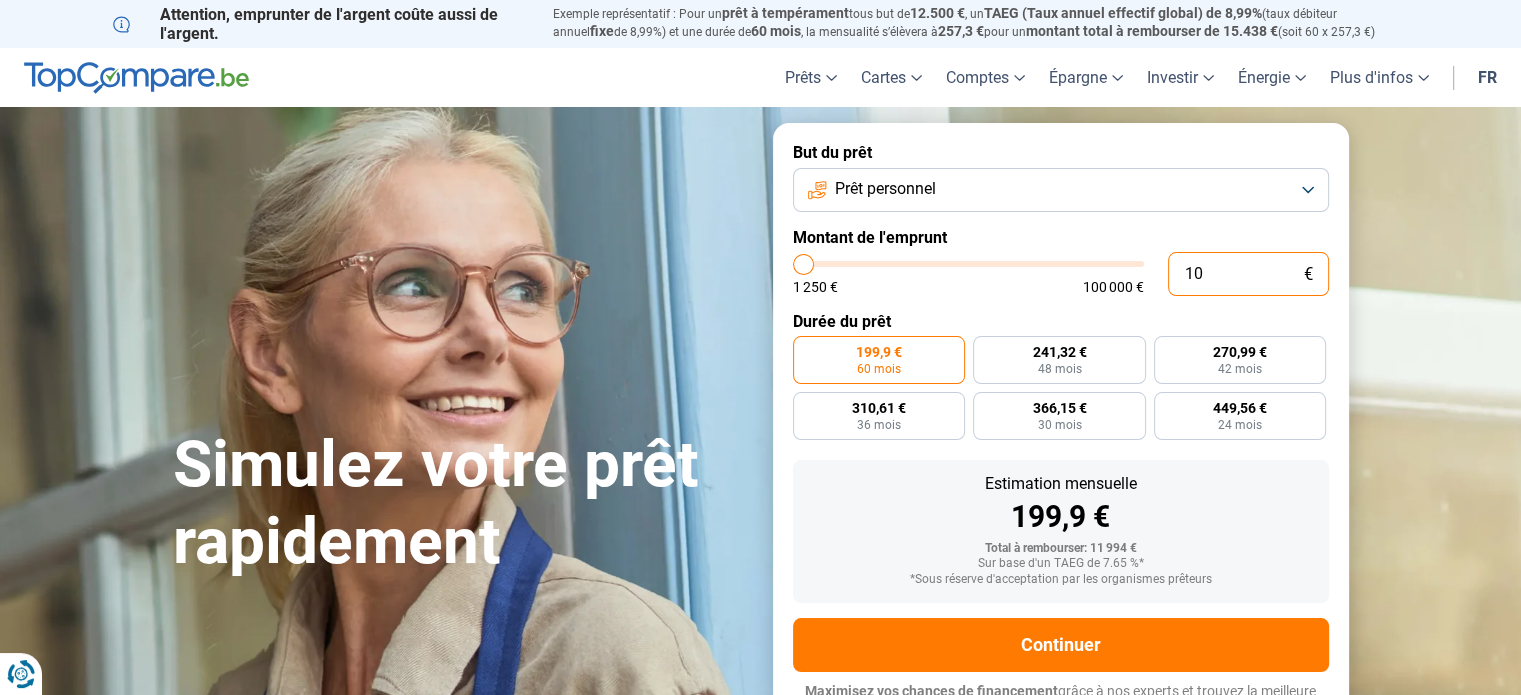 type on "1" 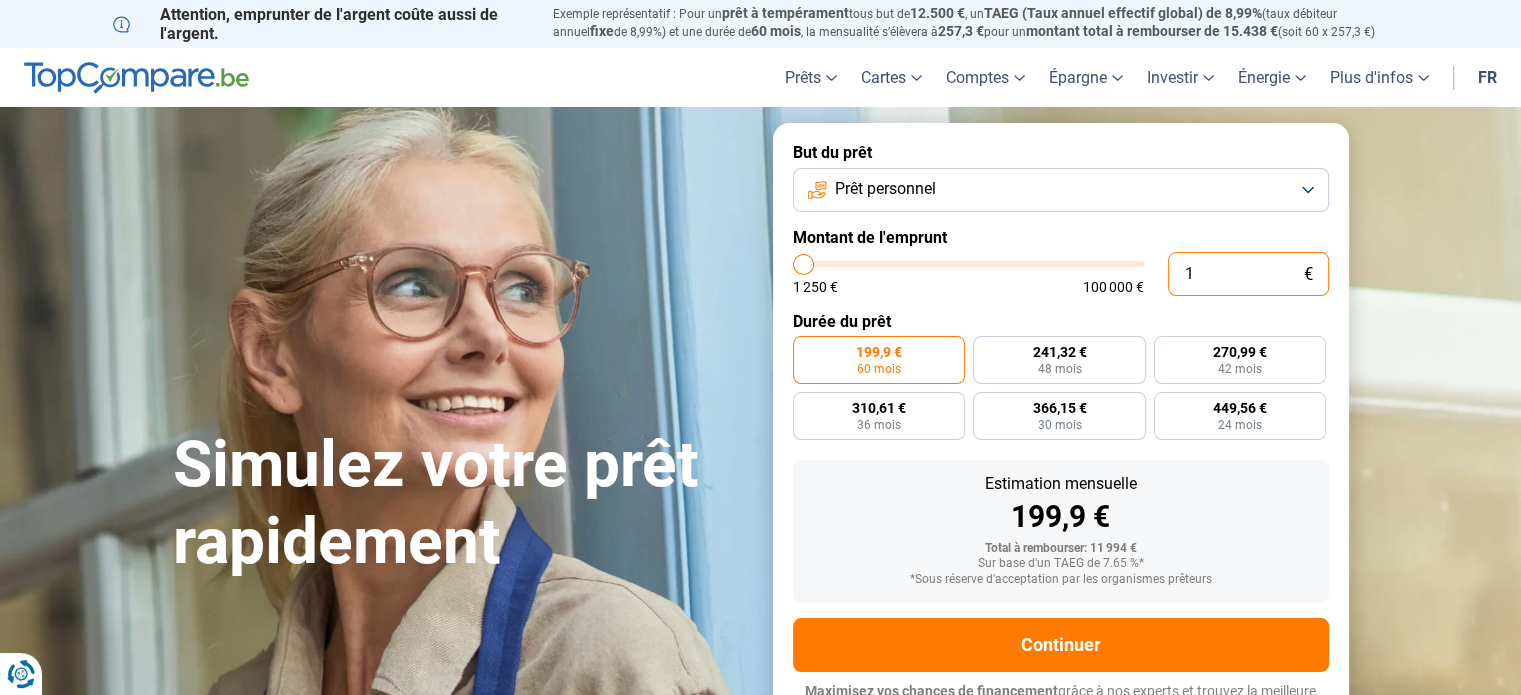 type on "0" 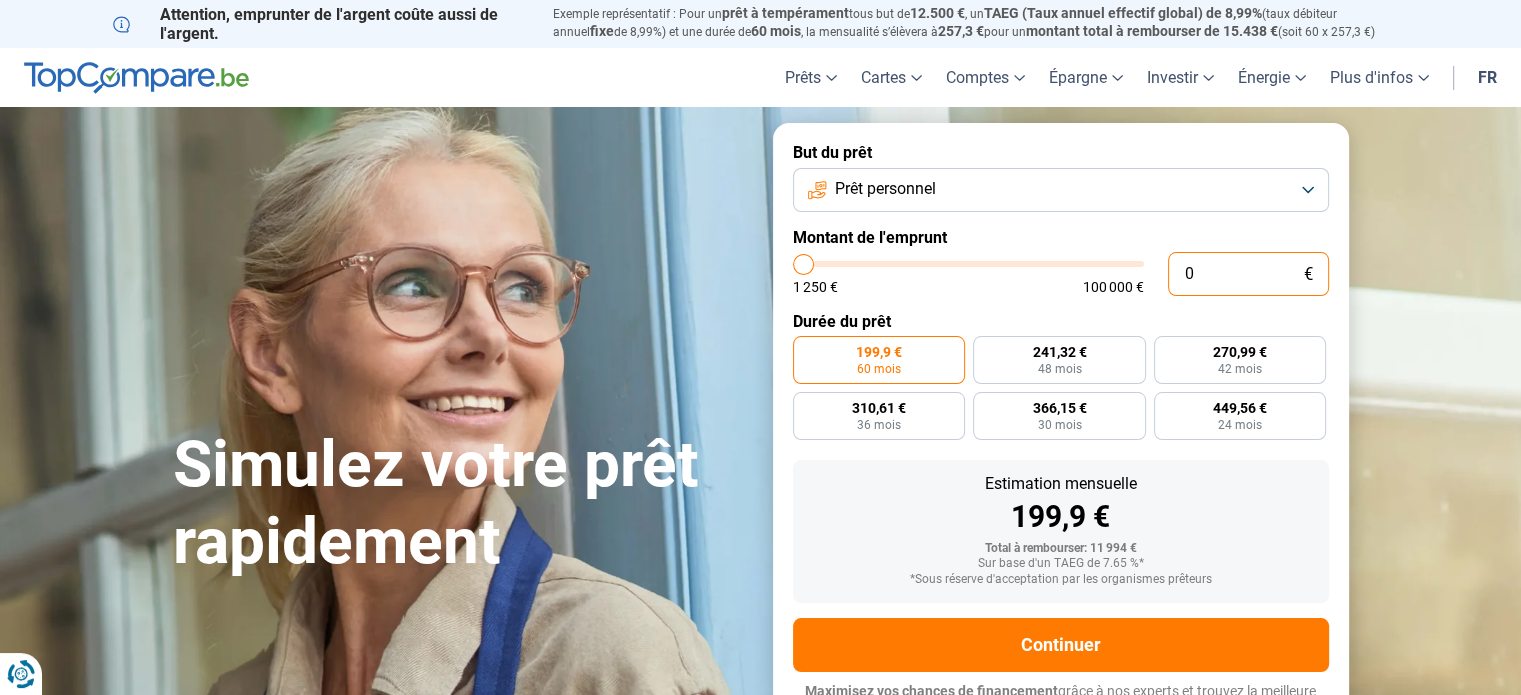 type on "1.250" 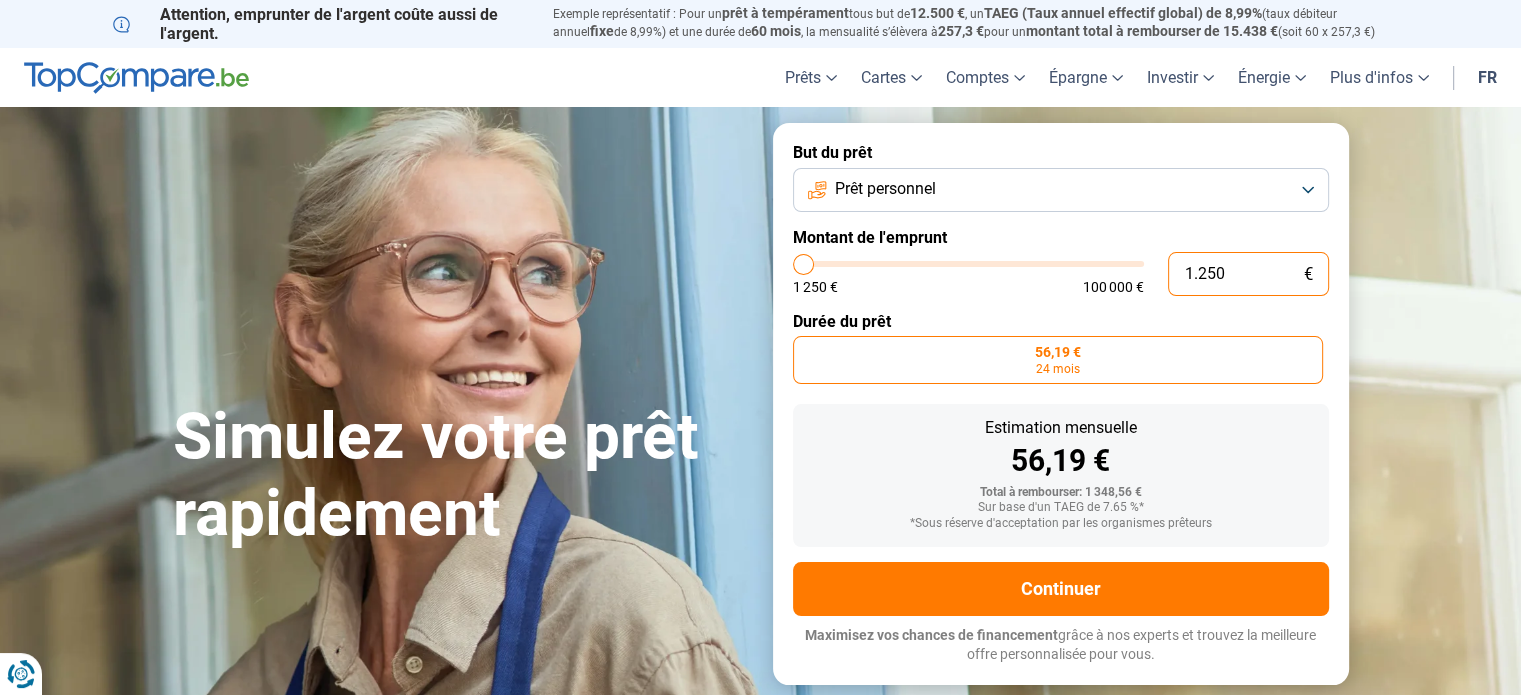 type on "12.503" 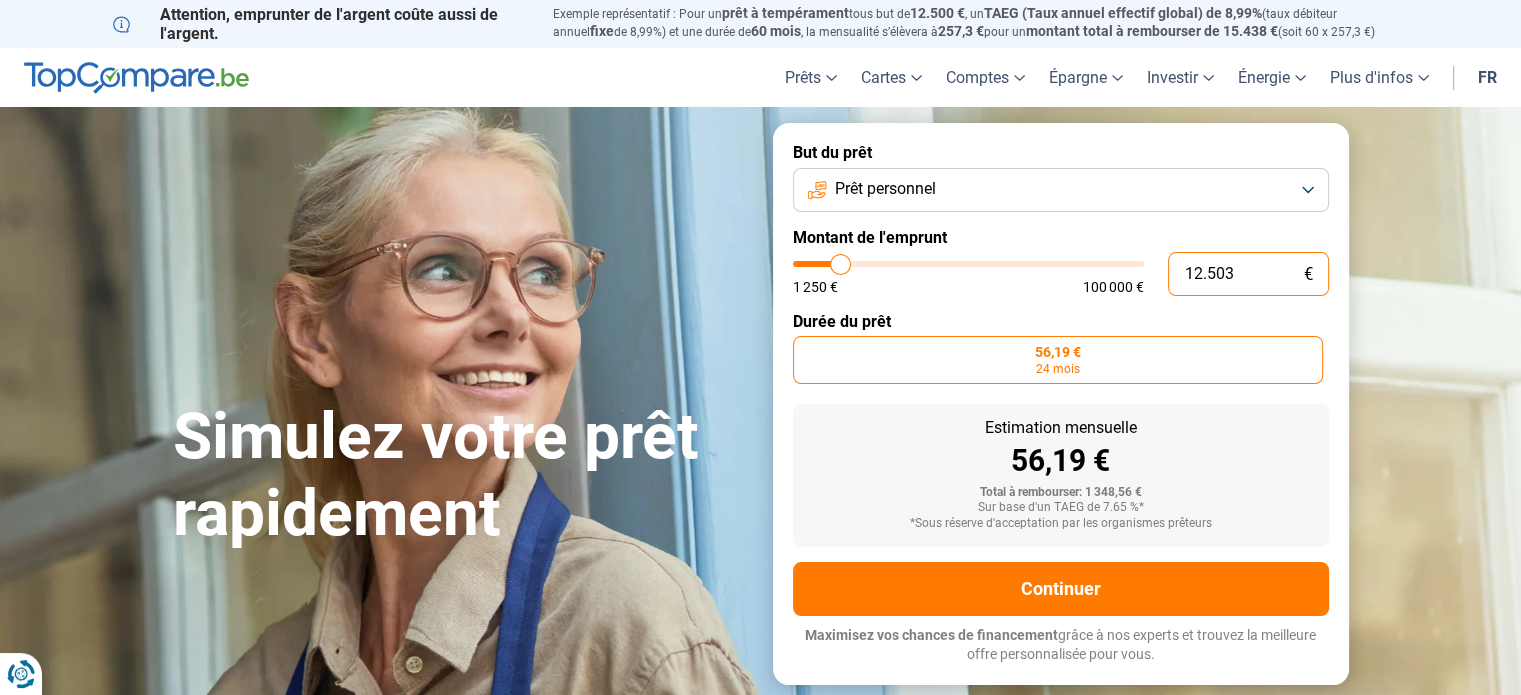 type on "125.030" 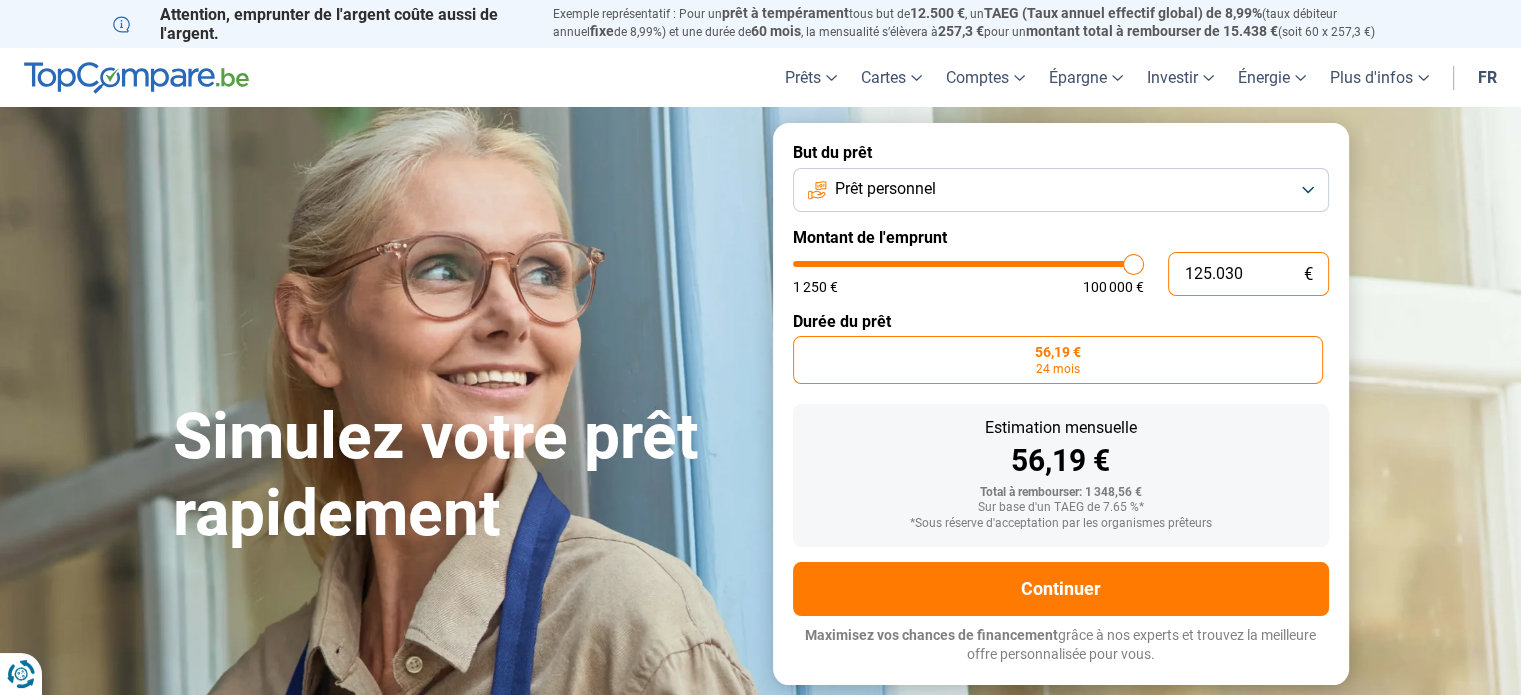 type on "12.503" 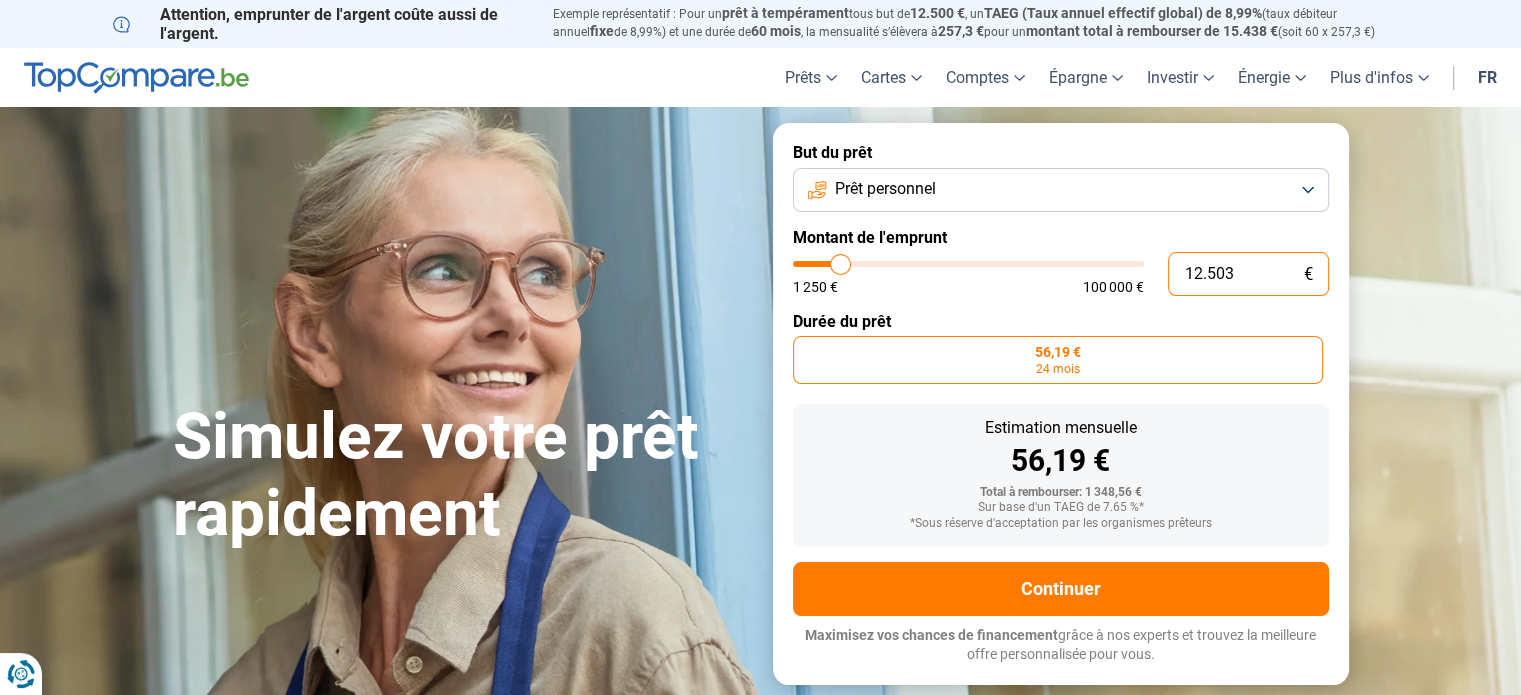 type on "1.250" 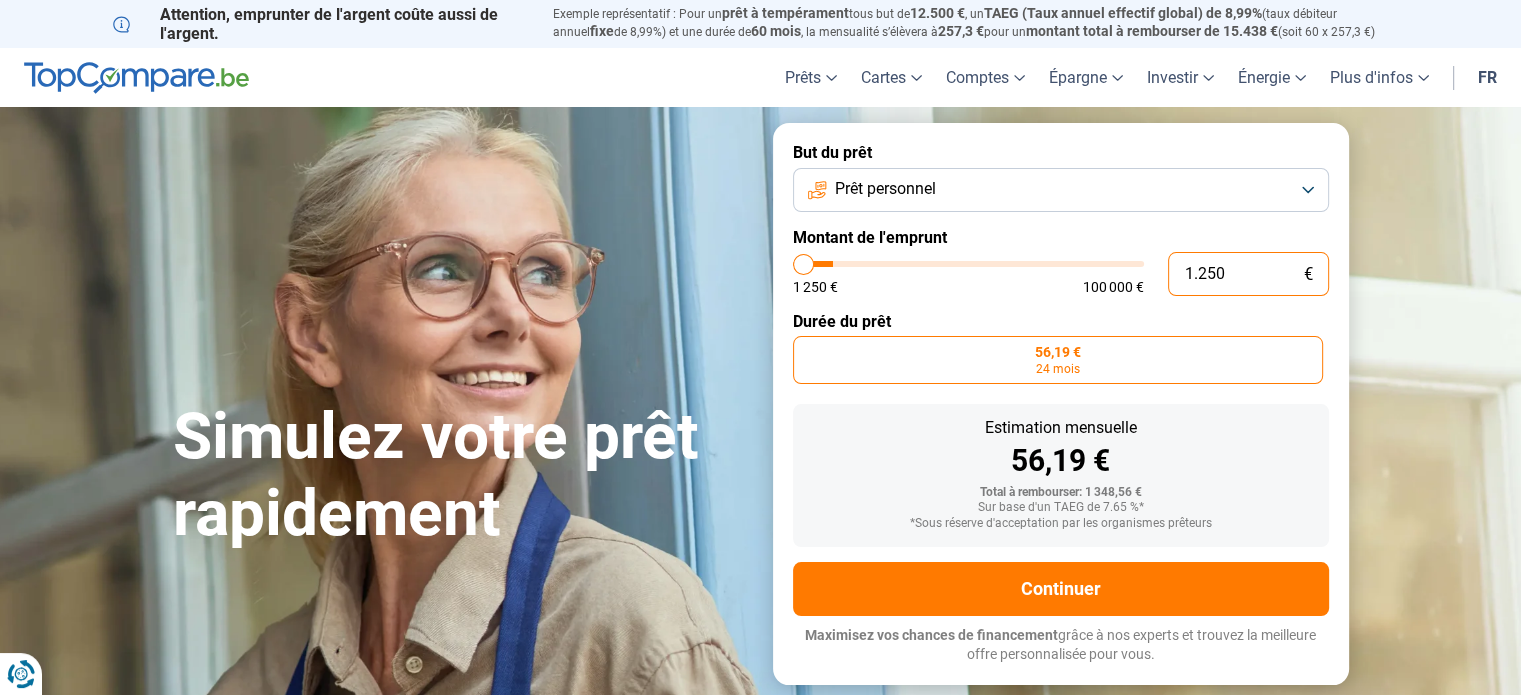 type on "125" 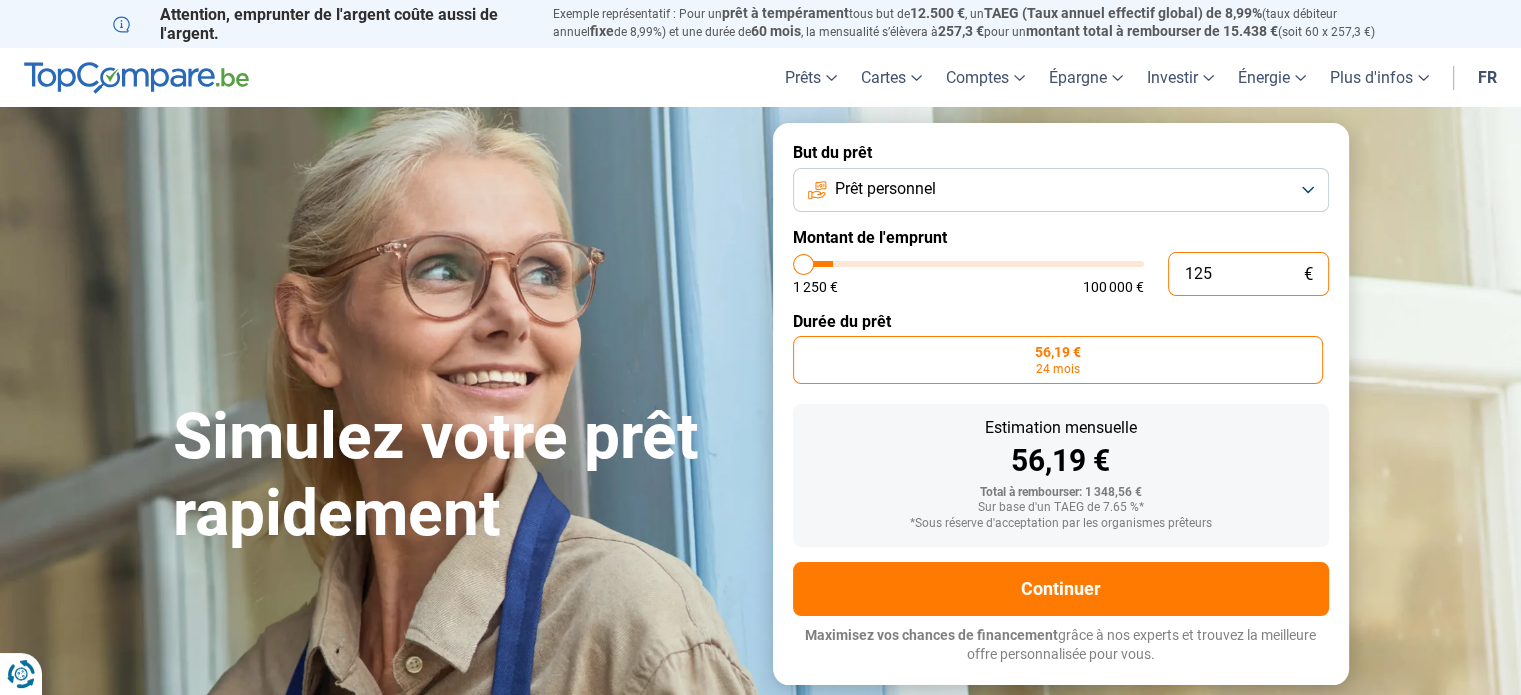 type on "12" 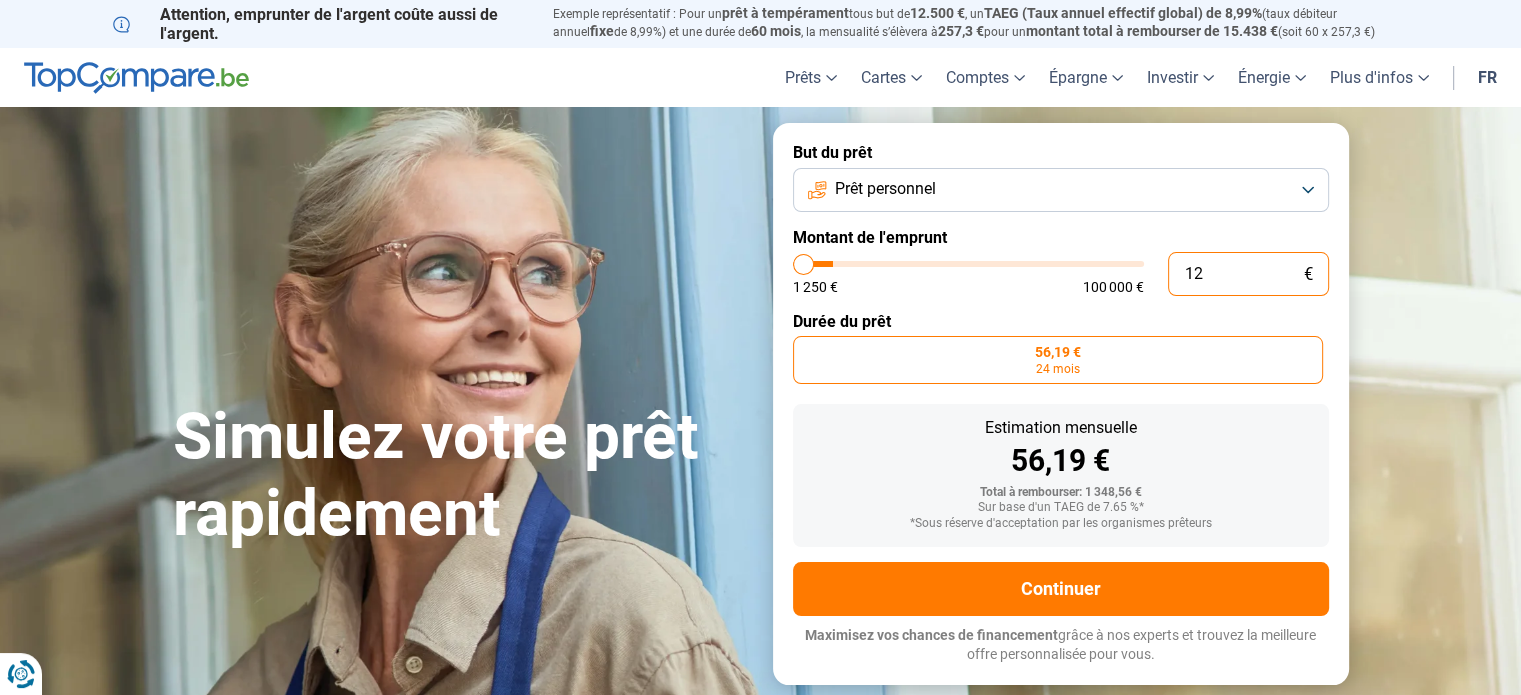 type on "1" 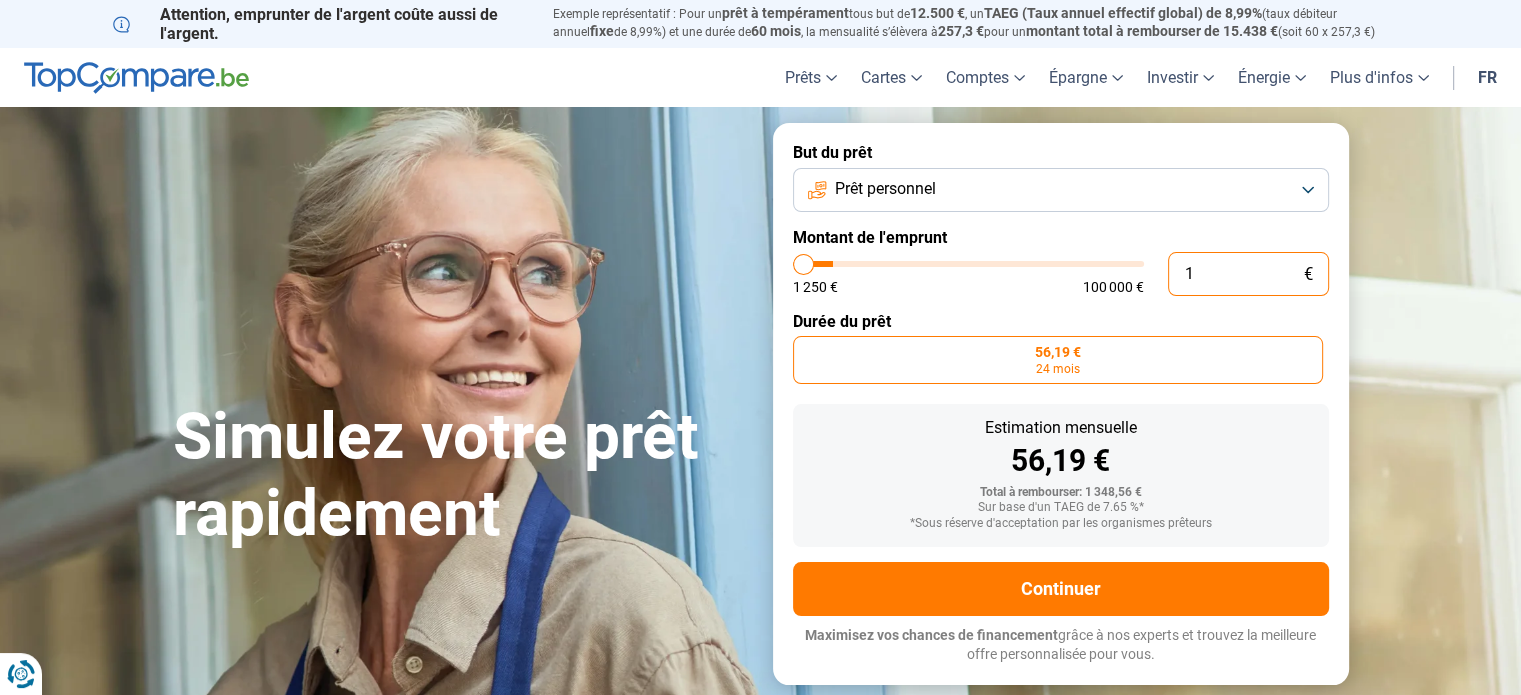 type on "0" 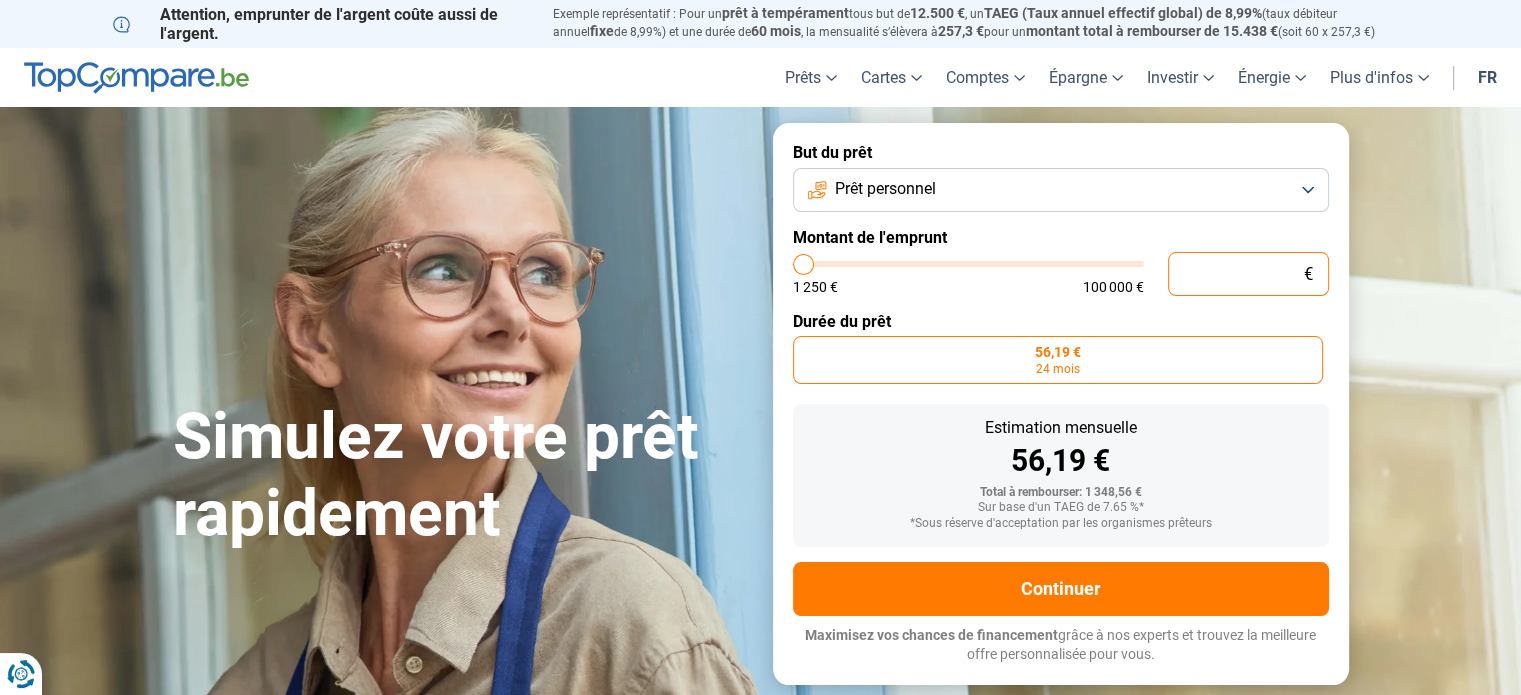 type on "3" 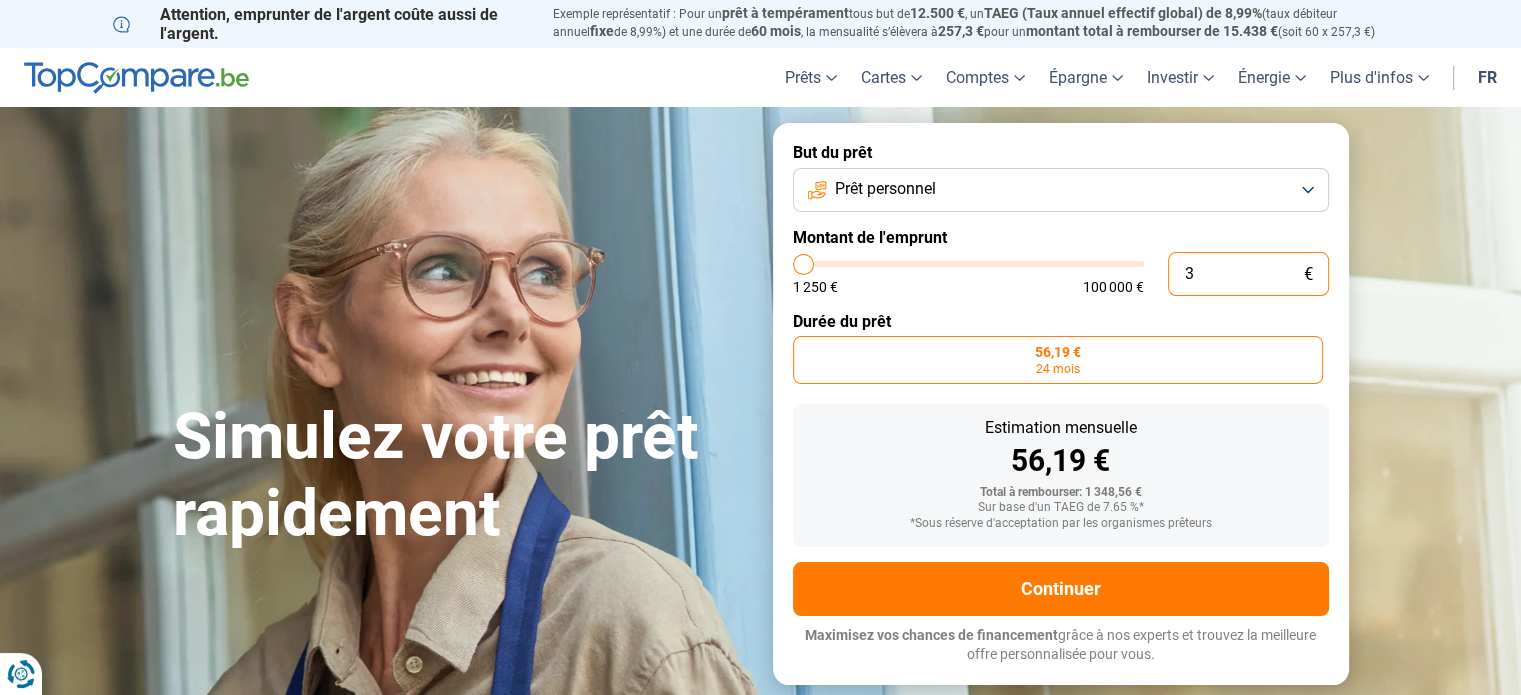 type on "38" 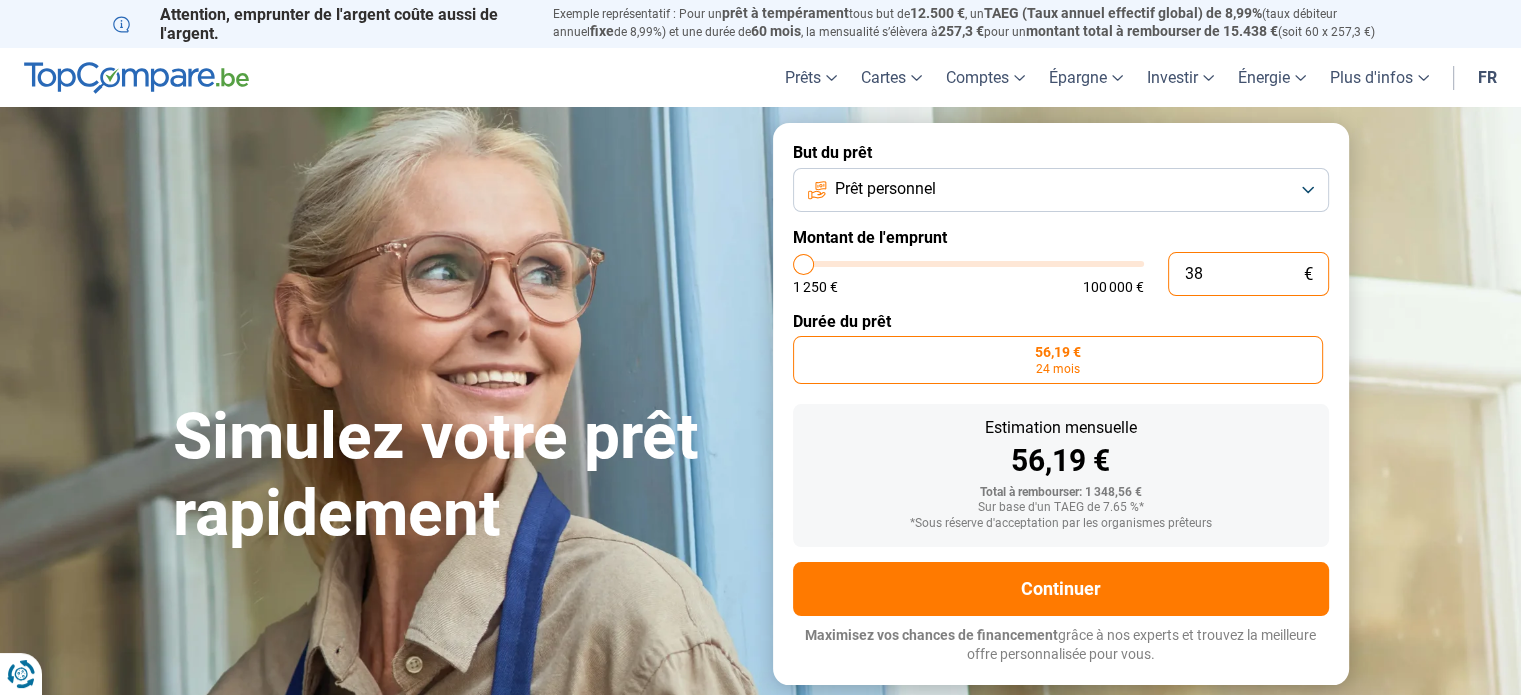 type on "380" 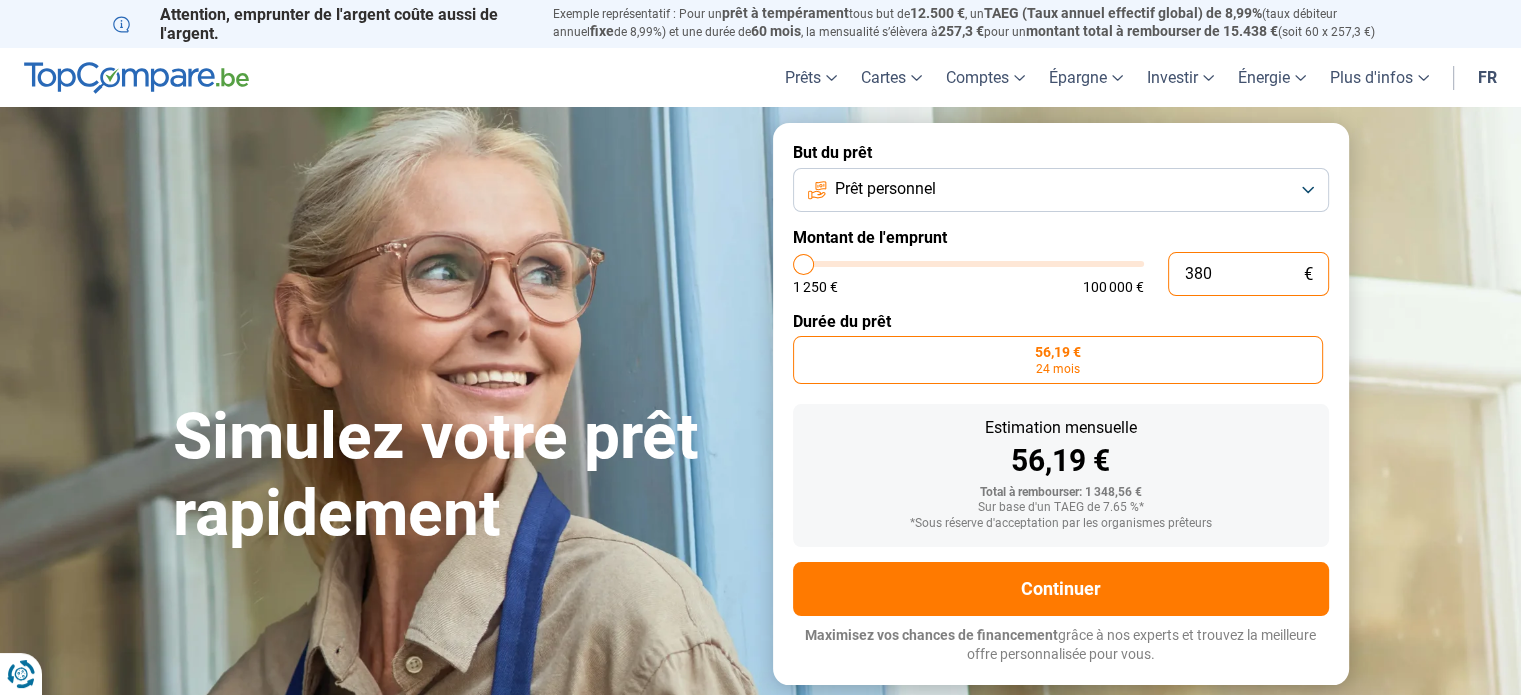 type on "1250" 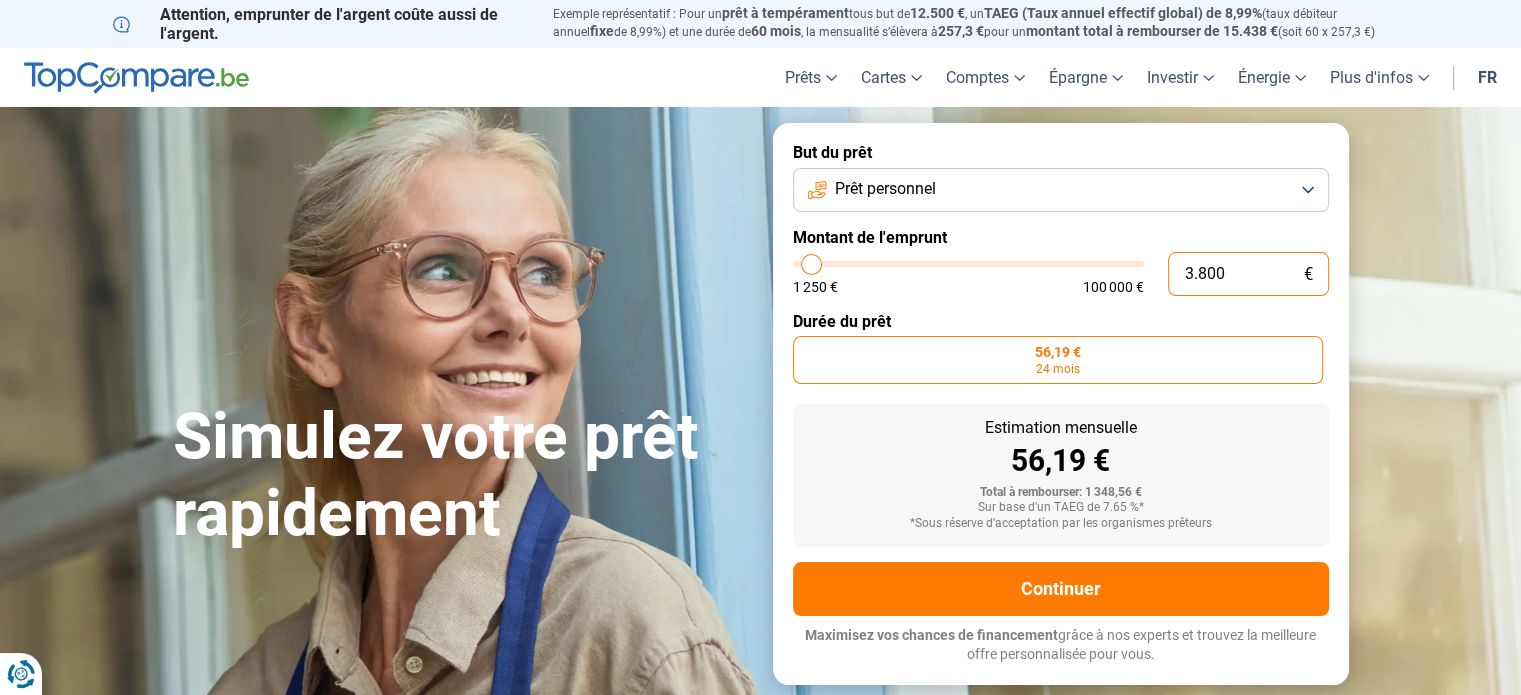 type on "38.000" 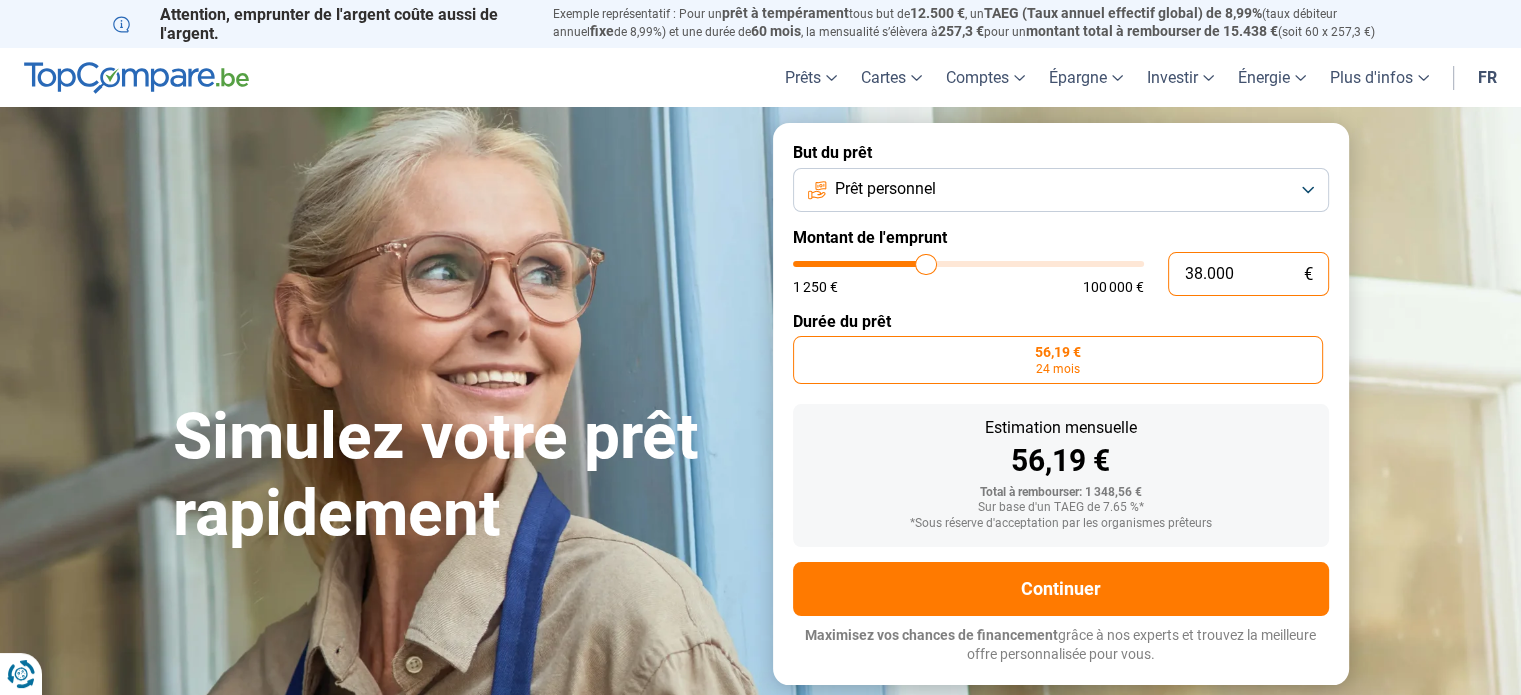 radio on "false" 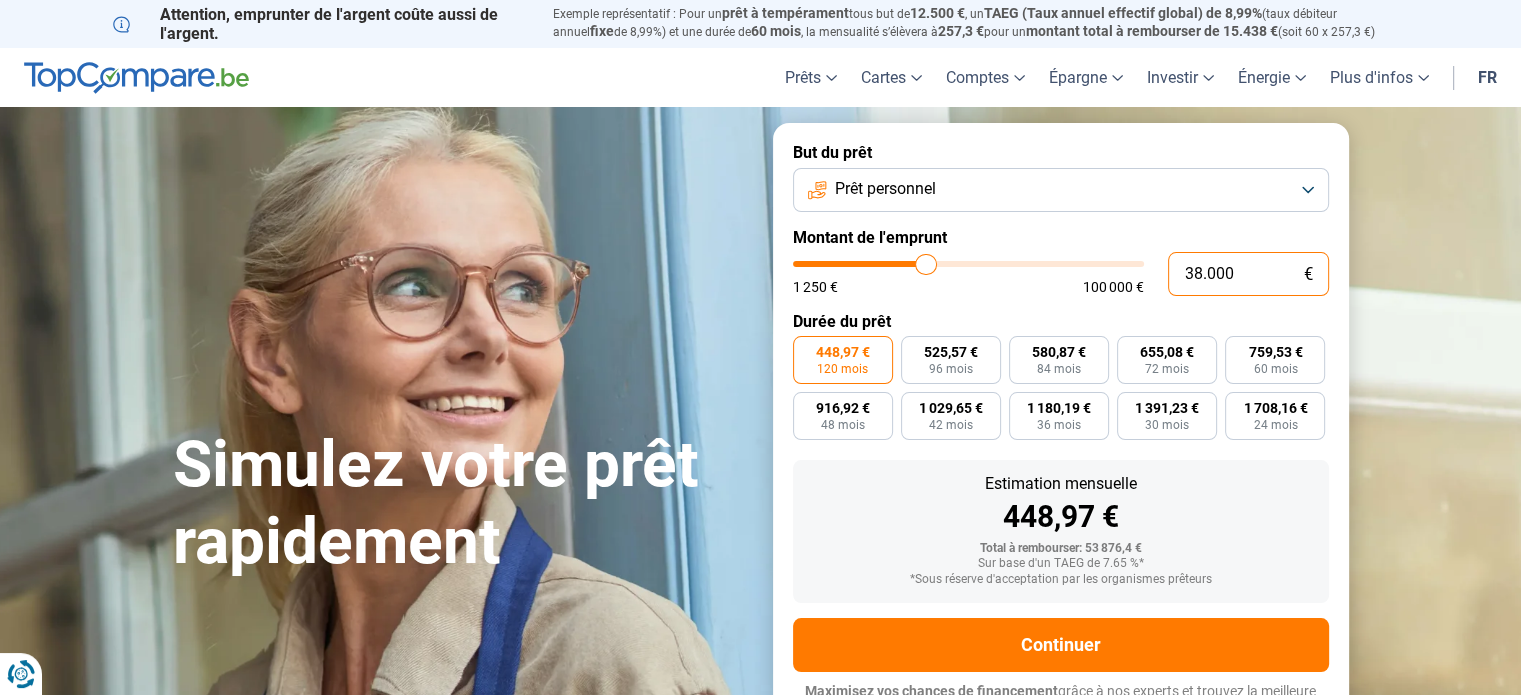 scroll, scrollTop: 27, scrollLeft: 0, axis: vertical 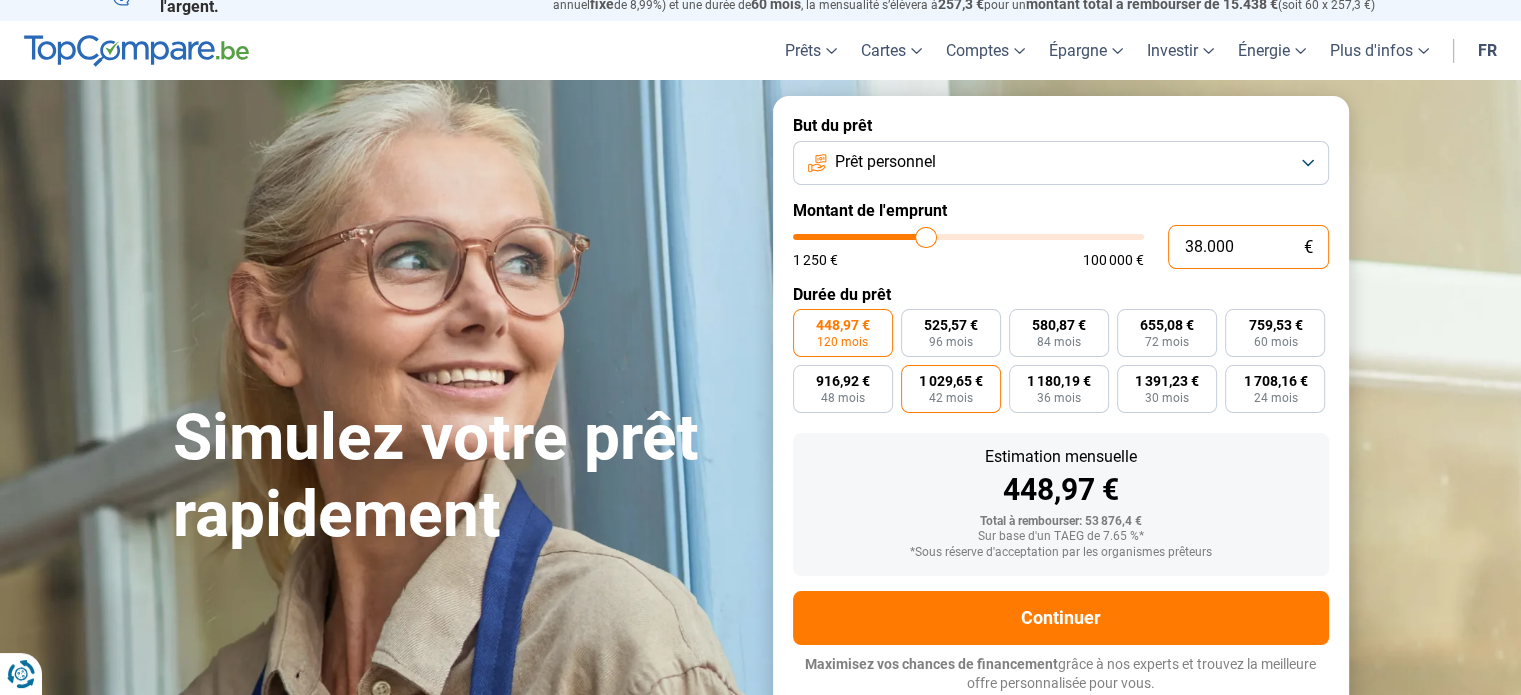 type on "38.000" 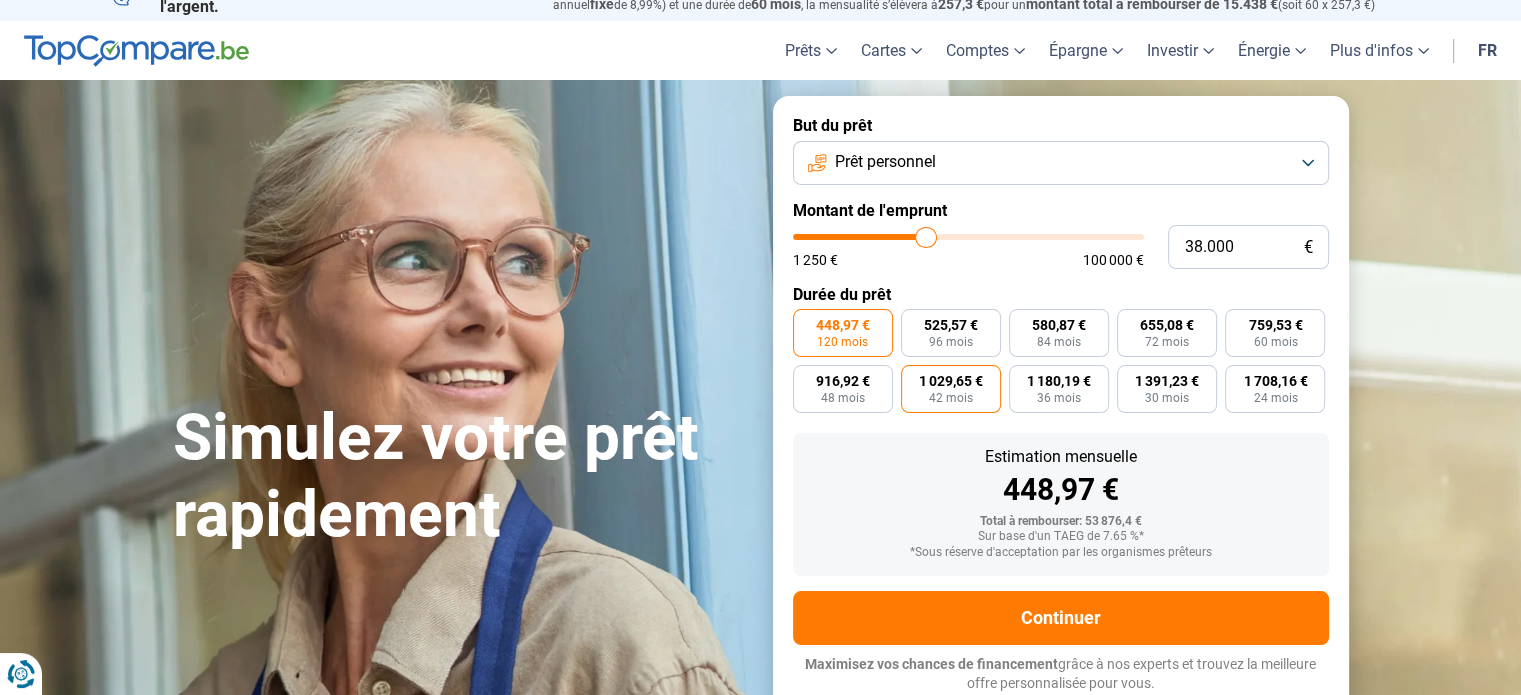 click on "42 mois" at bounding box center [951, 398] 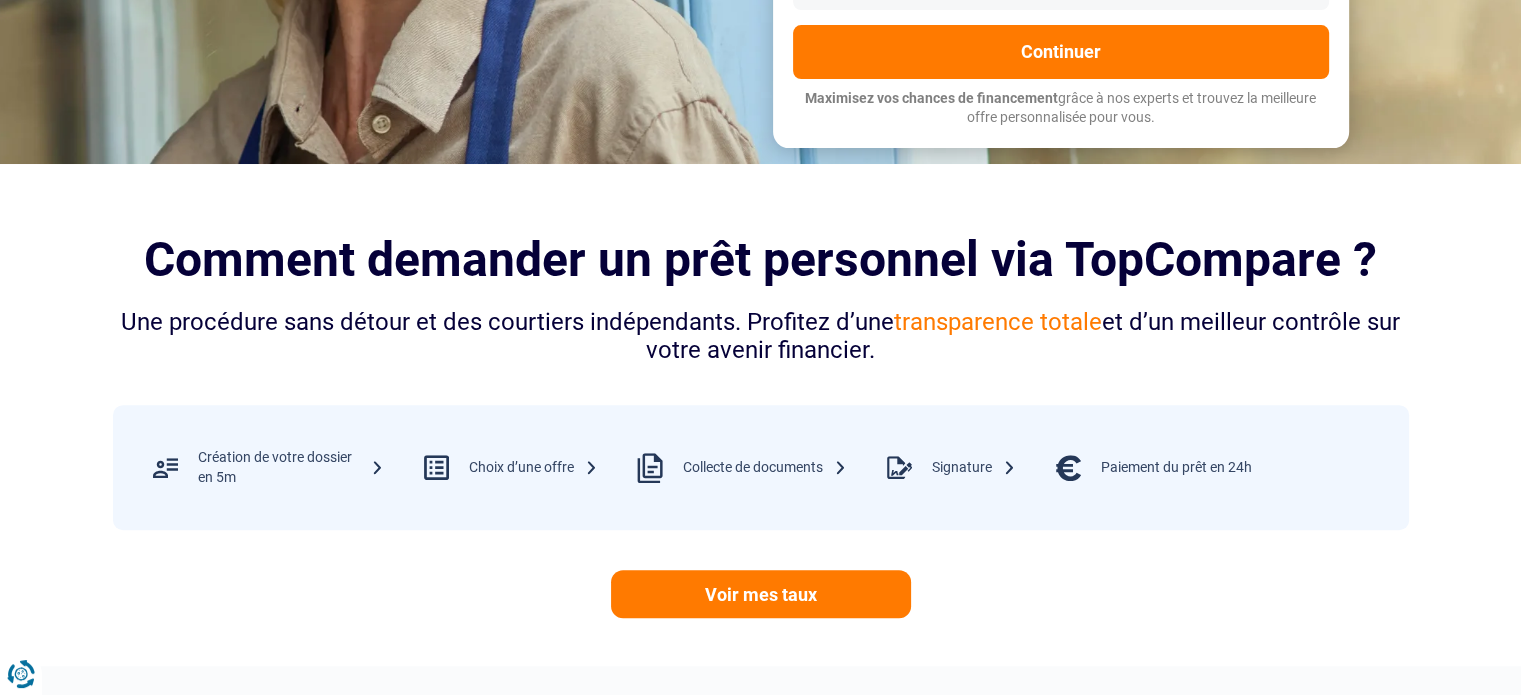 scroll, scrollTop: 700, scrollLeft: 0, axis: vertical 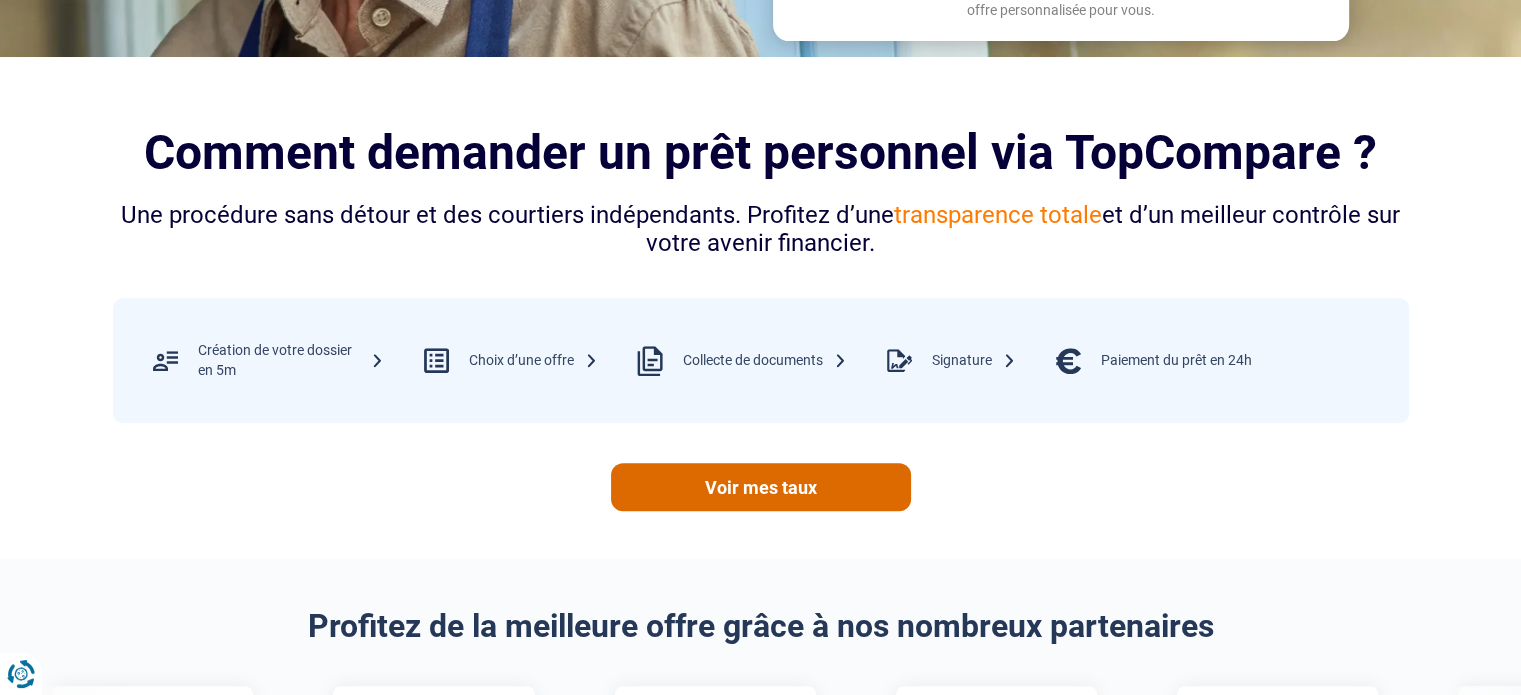 click on "Voir mes taux" at bounding box center (761, 487) 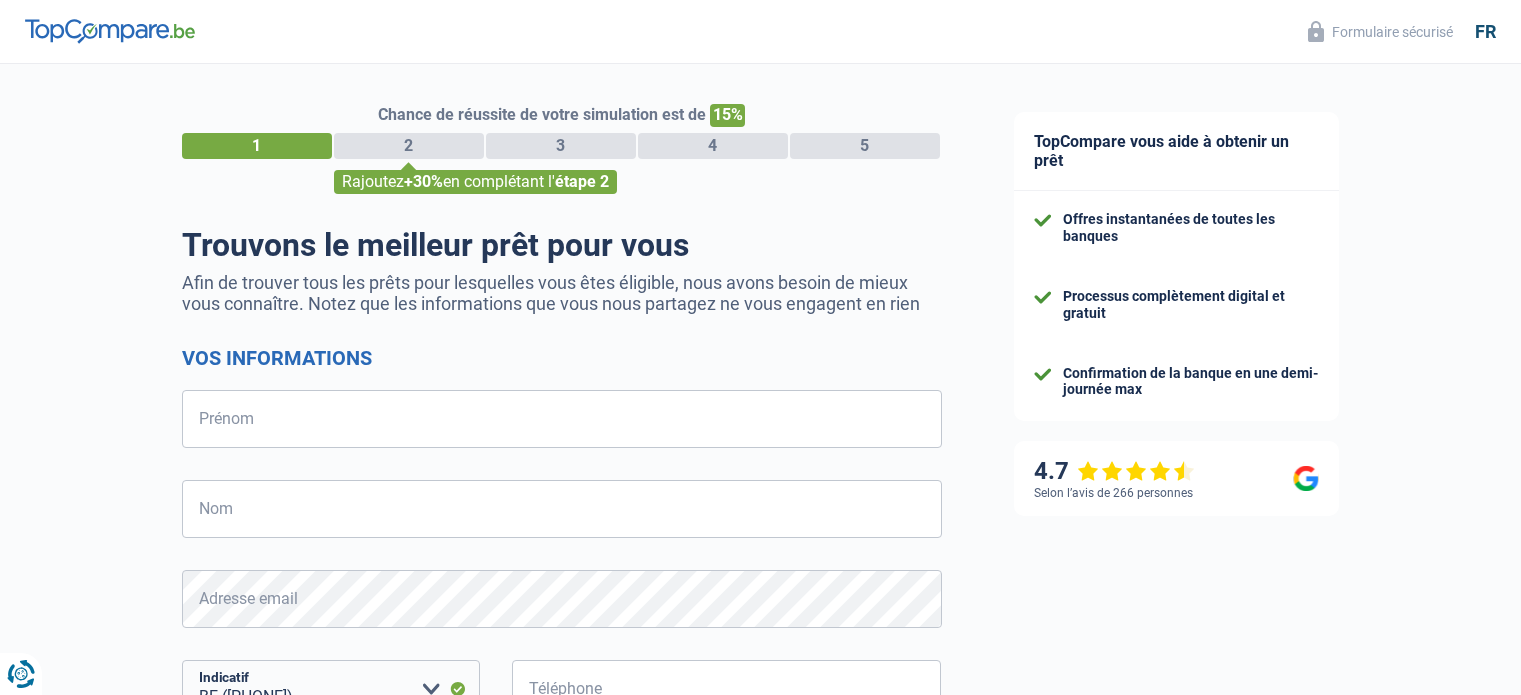 select on "32" 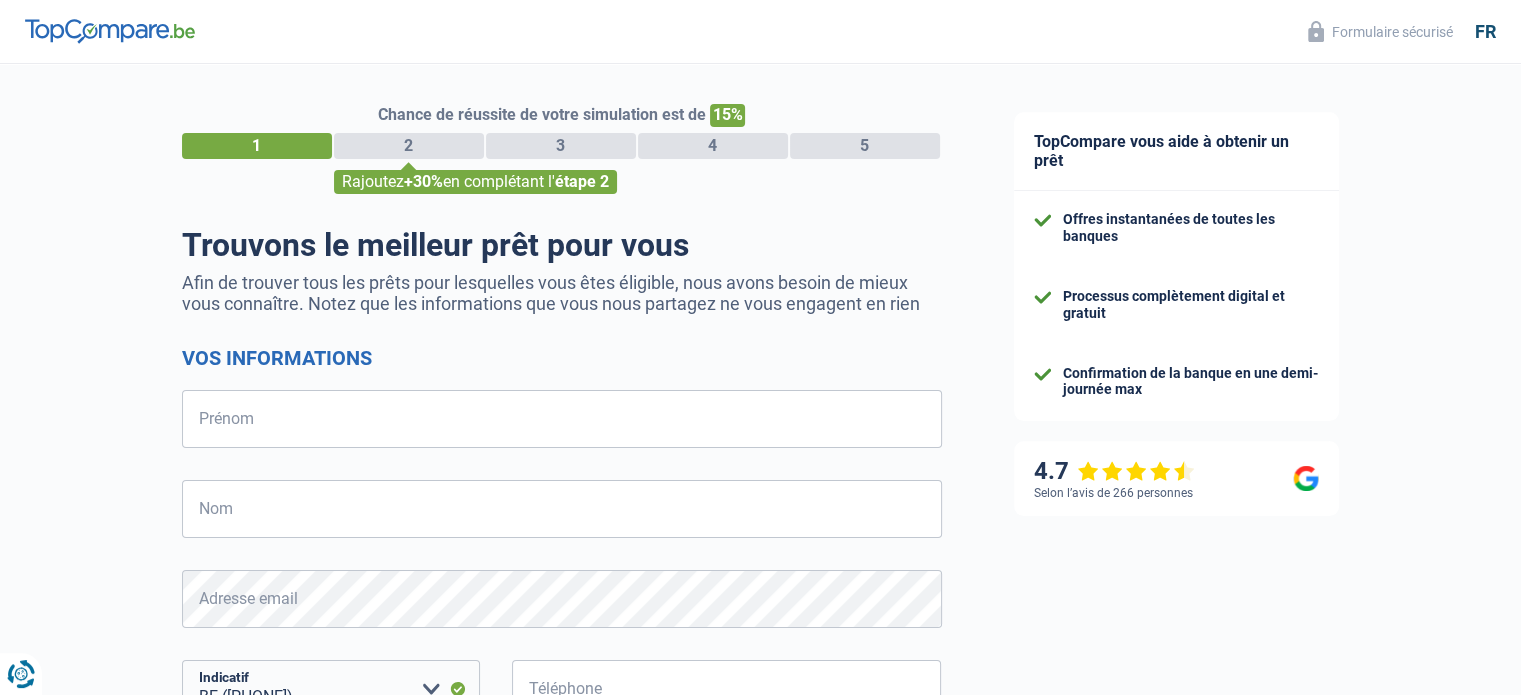 scroll, scrollTop: 0, scrollLeft: 0, axis: both 